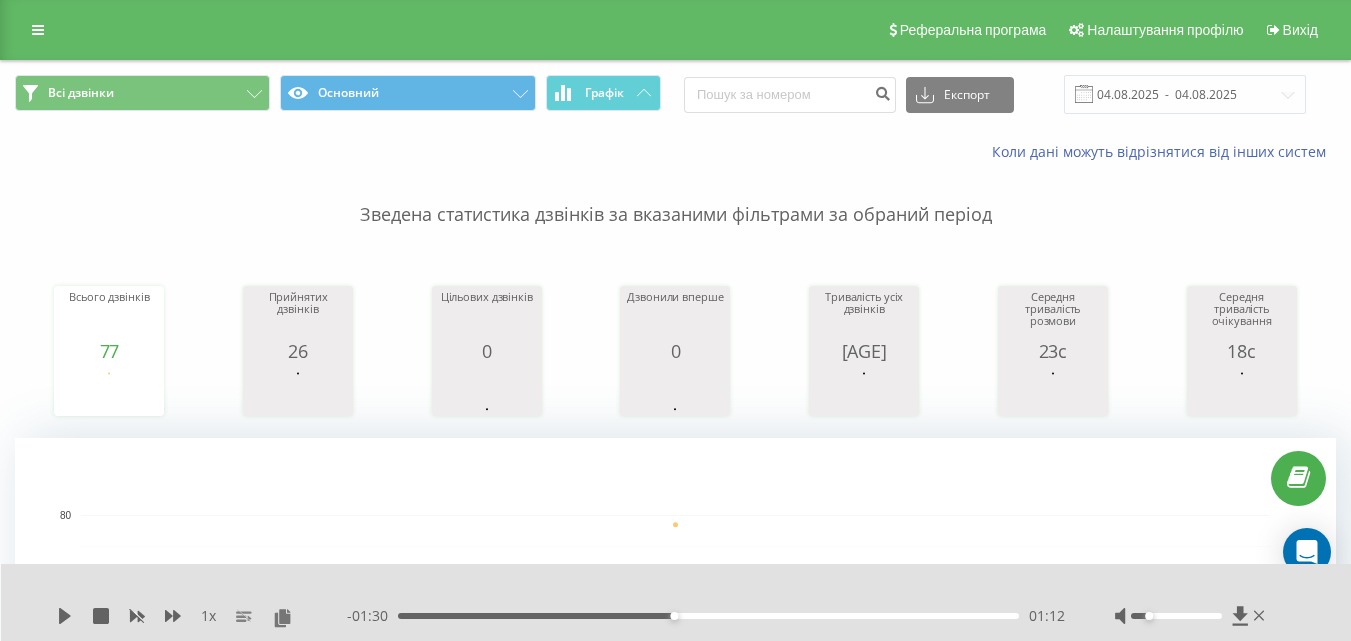 scroll, scrollTop: 6413, scrollLeft: 0, axis: vertical 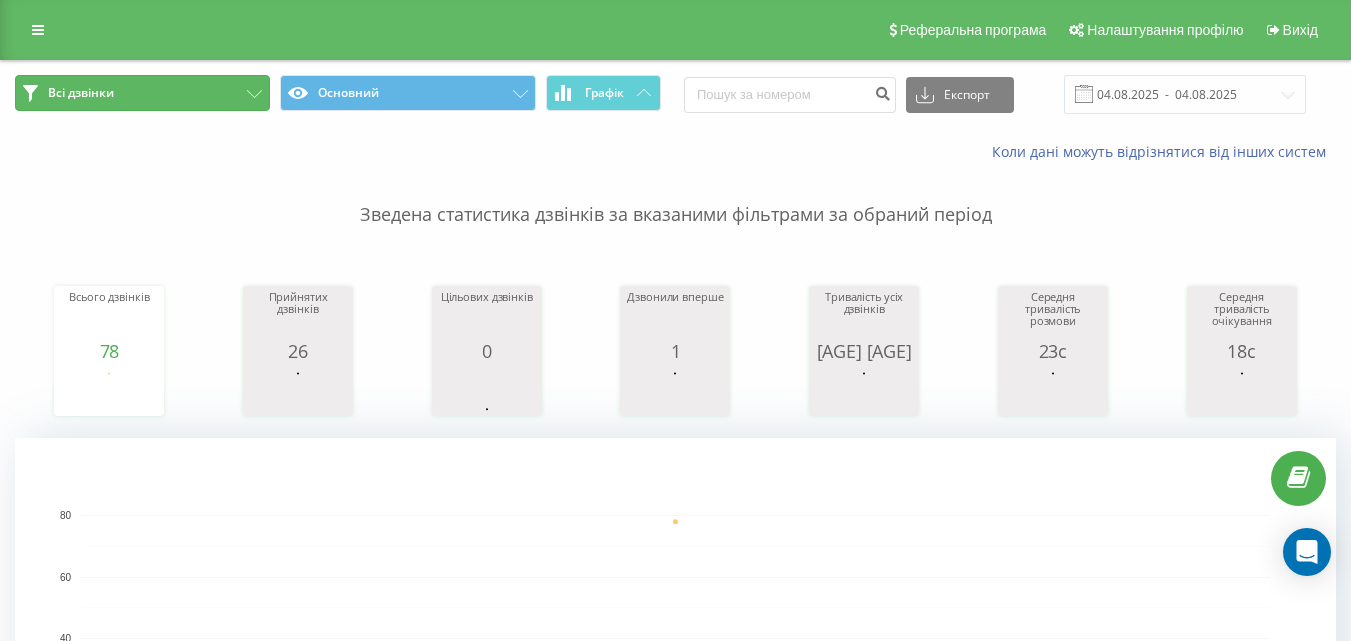 click on "Всі дзвінки" at bounding box center (142, 93) 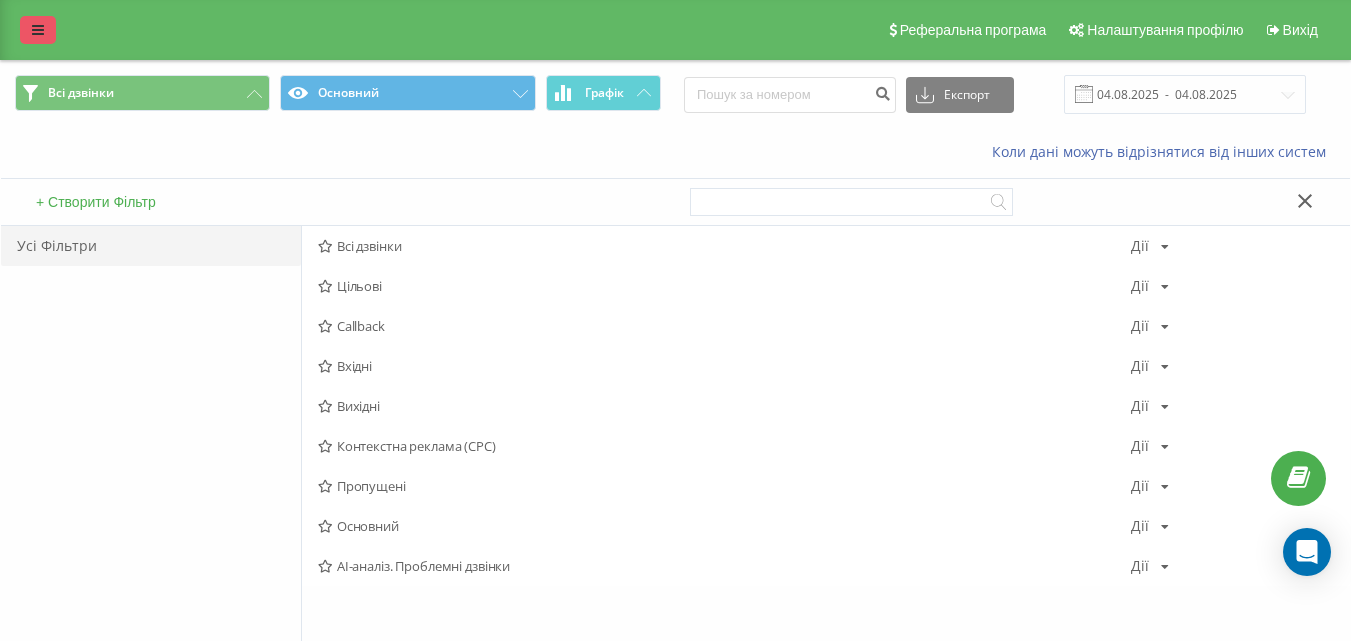 click at bounding box center [38, 30] 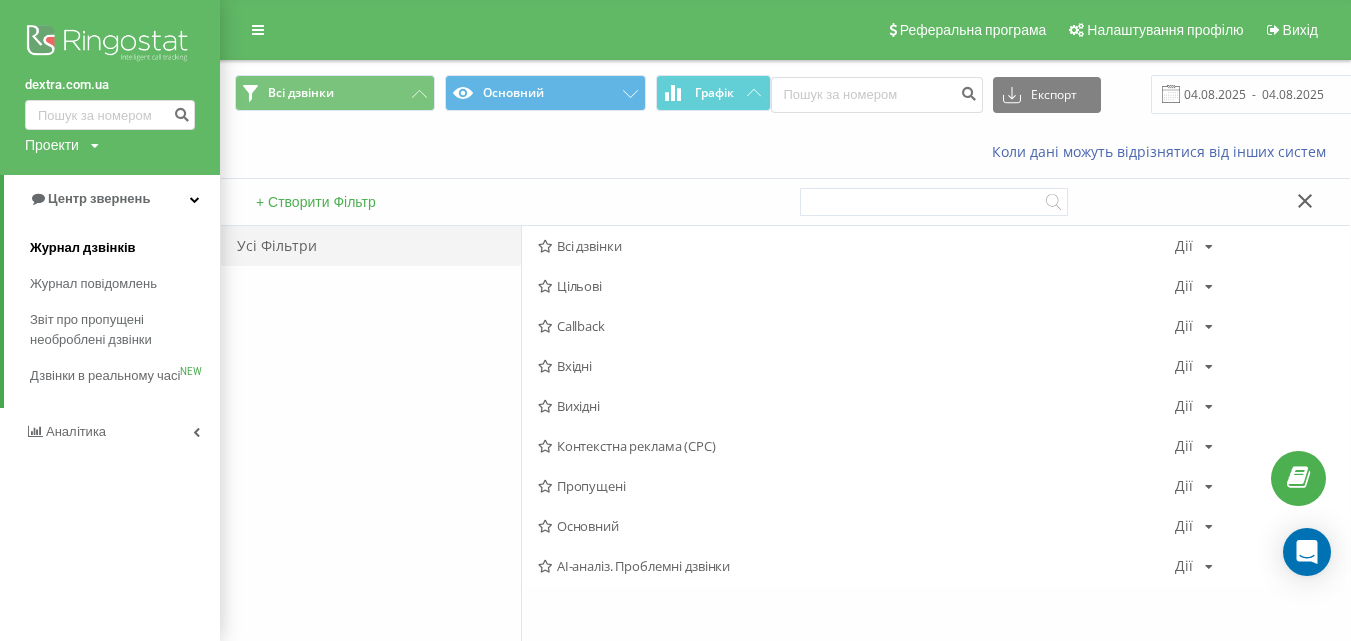 click on "Журнал дзвінків" at bounding box center (83, 248) 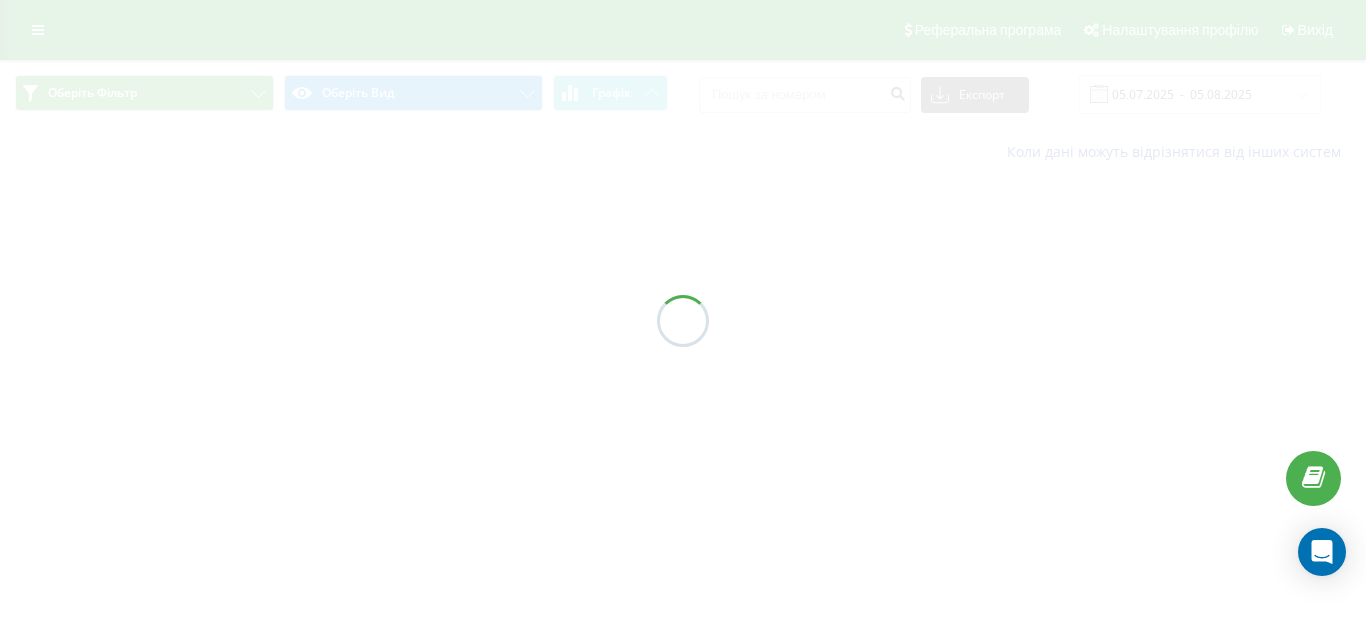 scroll, scrollTop: 0, scrollLeft: 0, axis: both 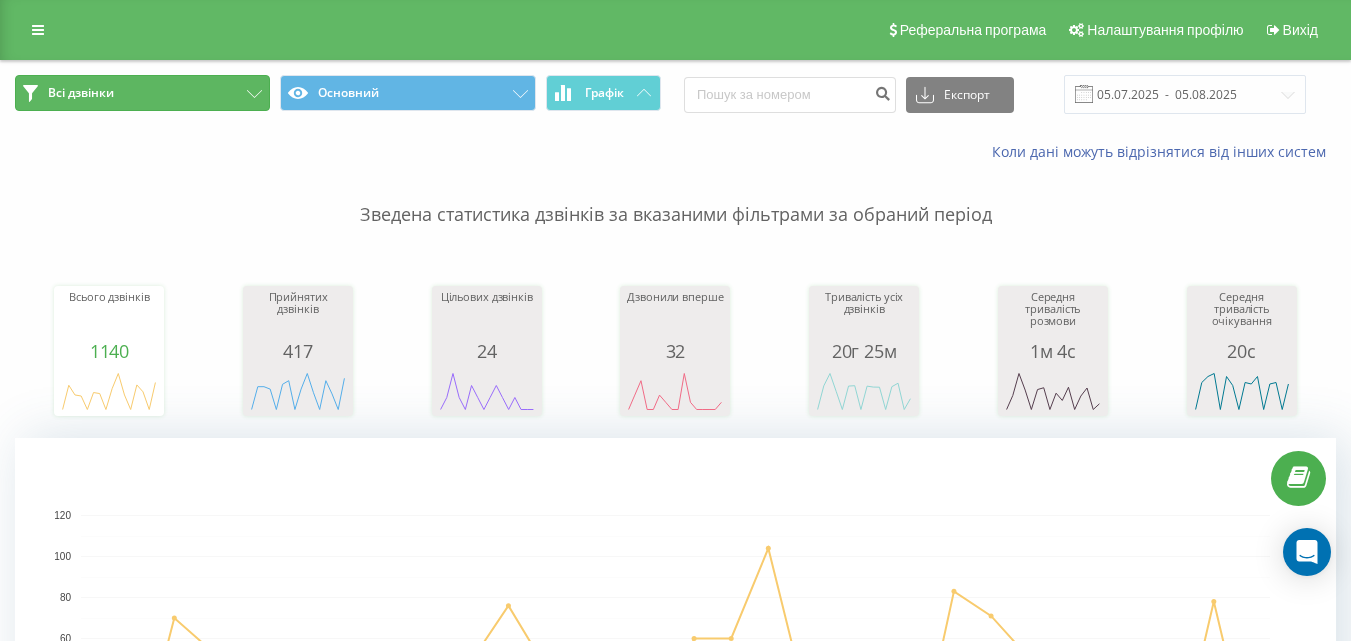 click on "Всі дзвінки" at bounding box center [142, 93] 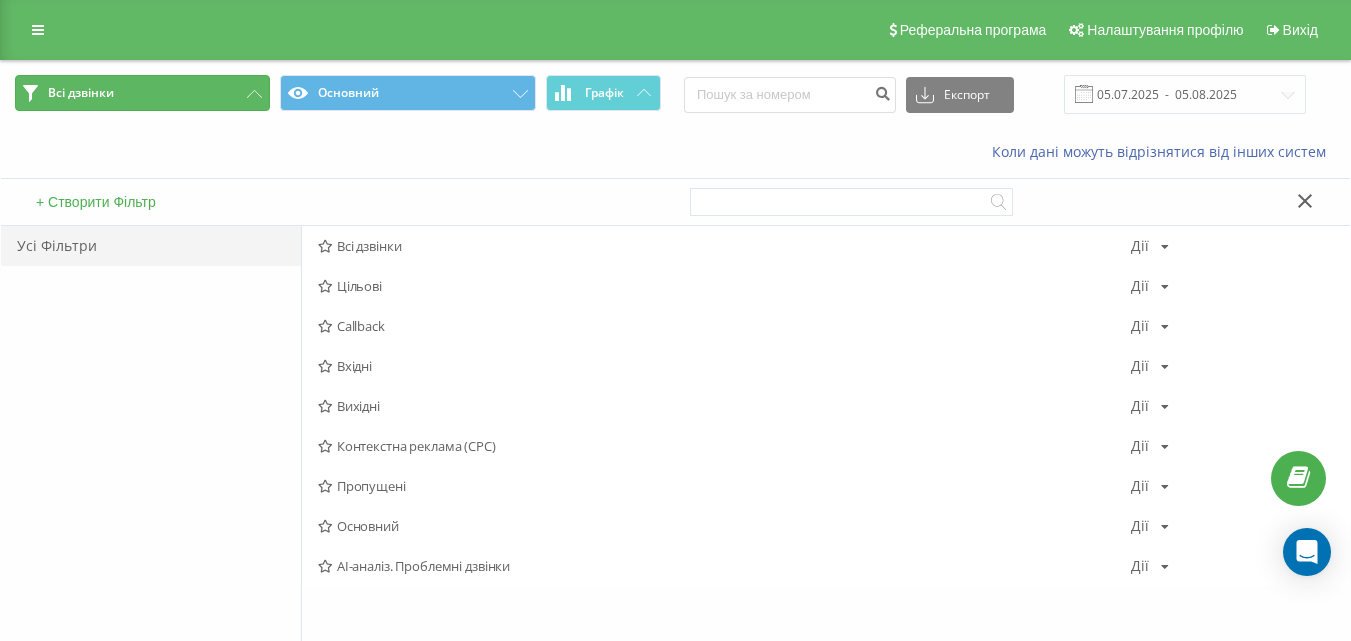 click 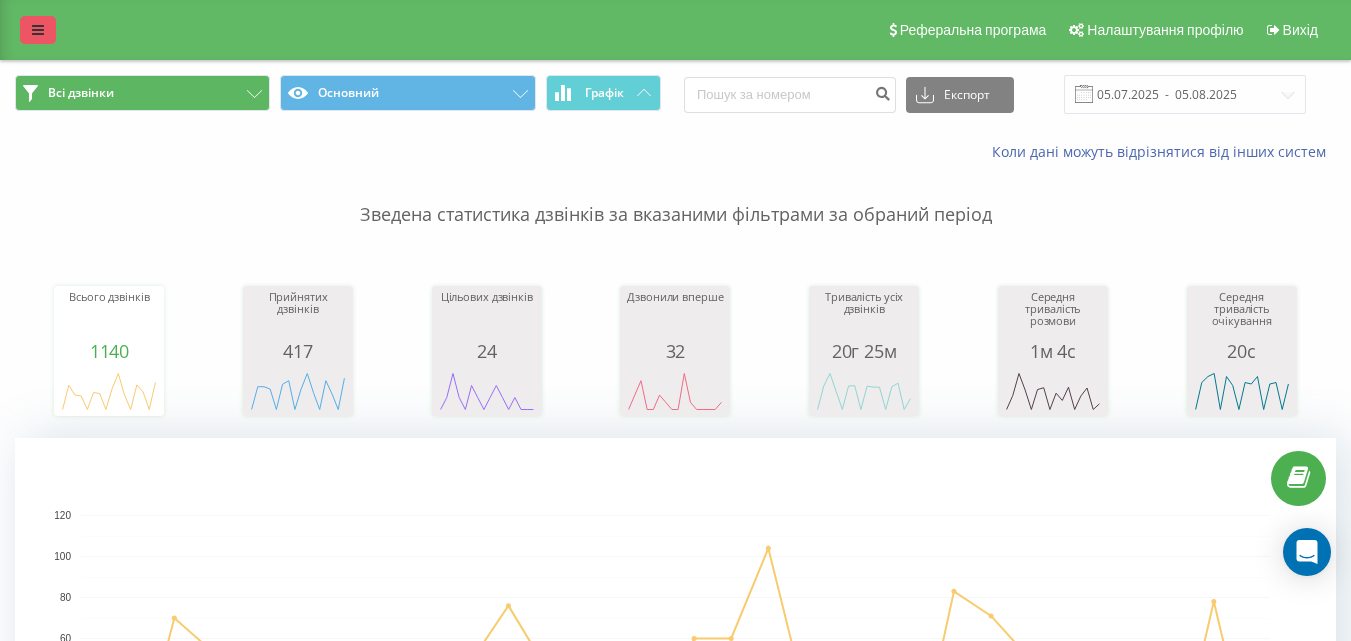 click at bounding box center [38, 30] 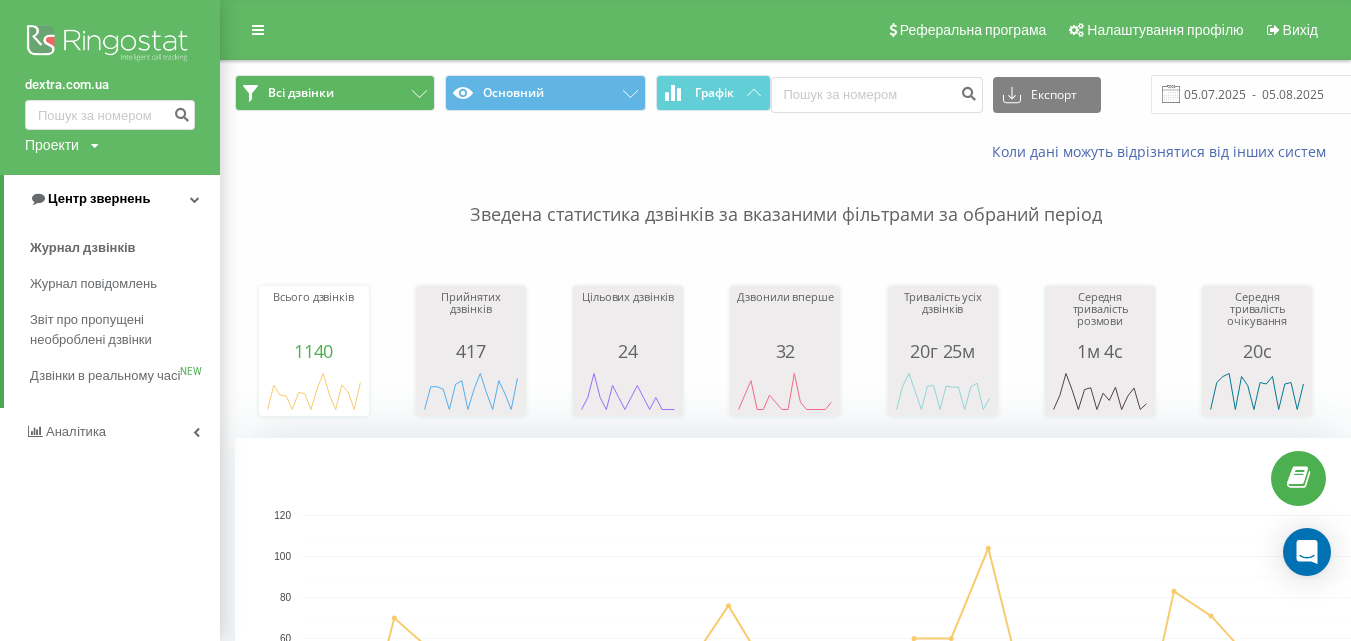 click on "Центр звернень" at bounding box center (99, 198) 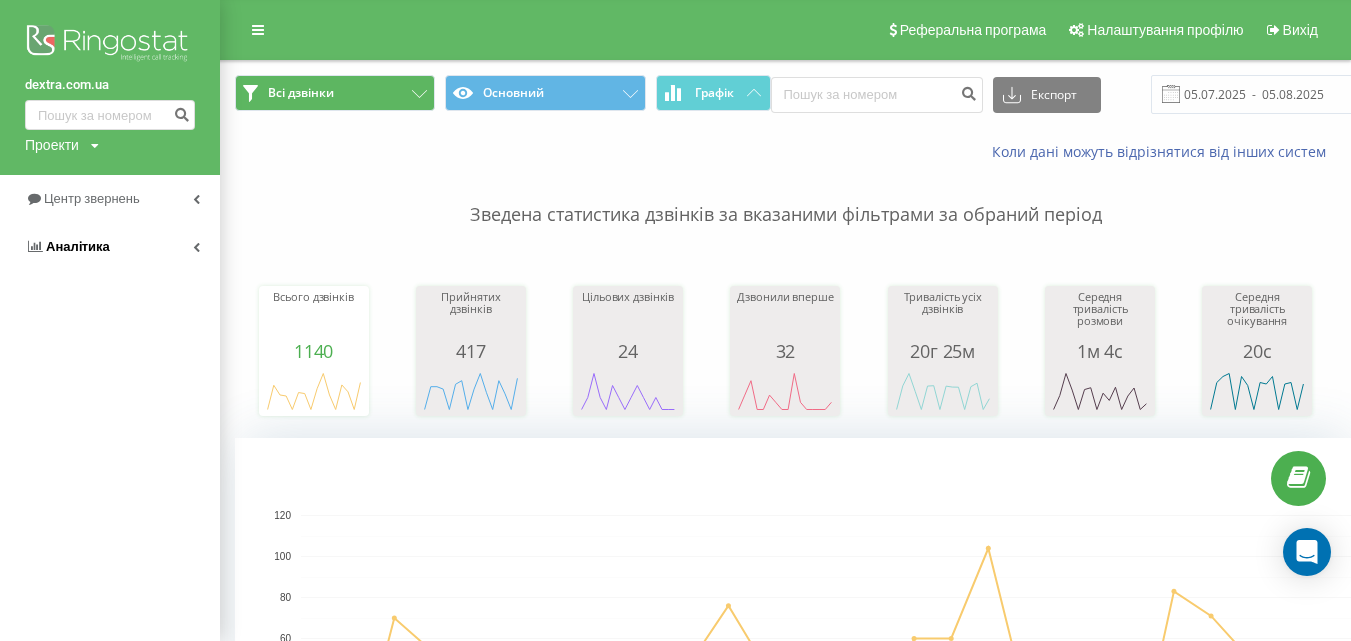 click on "Аналiтика" at bounding box center (110, 247) 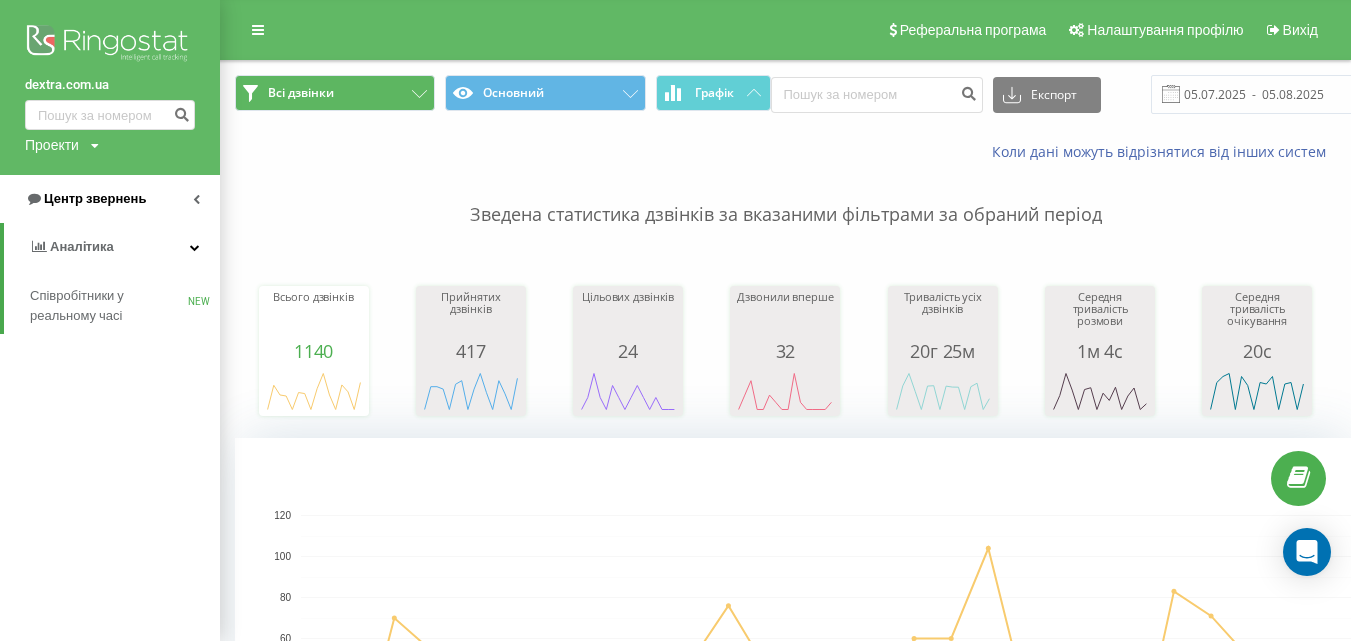 click on "Центр звернень" at bounding box center (95, 198) 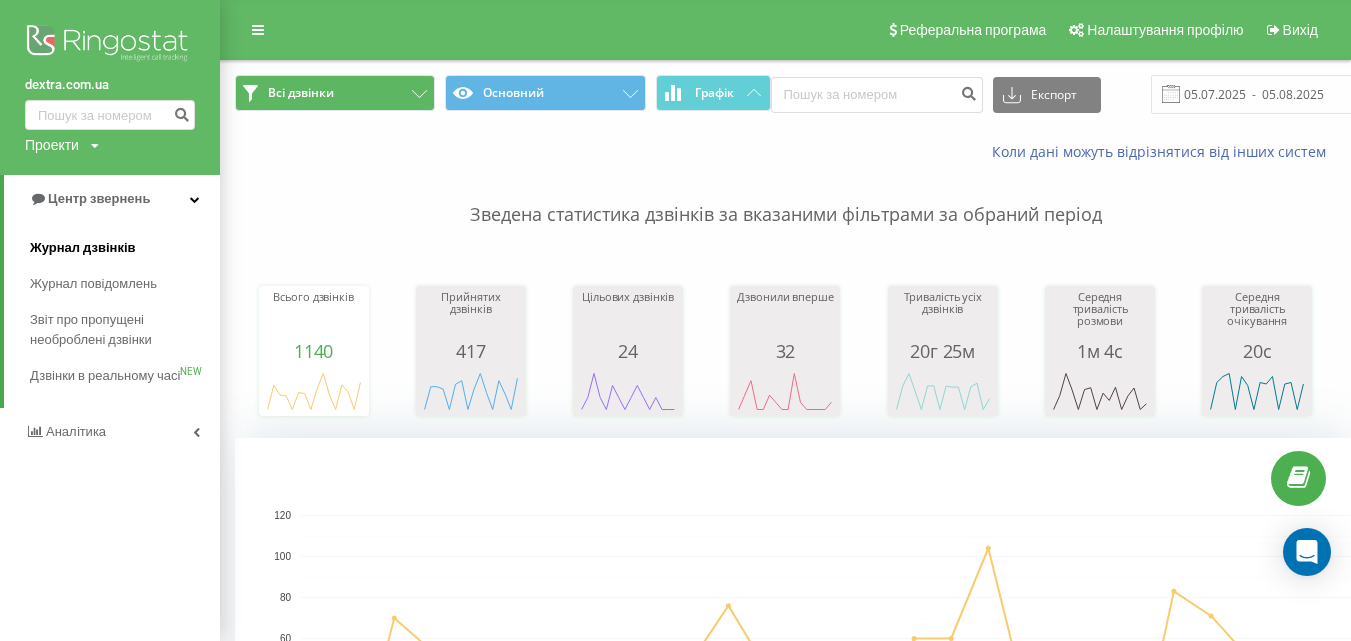click on "Журнал дзвінків" at bounding box center [83, 248] 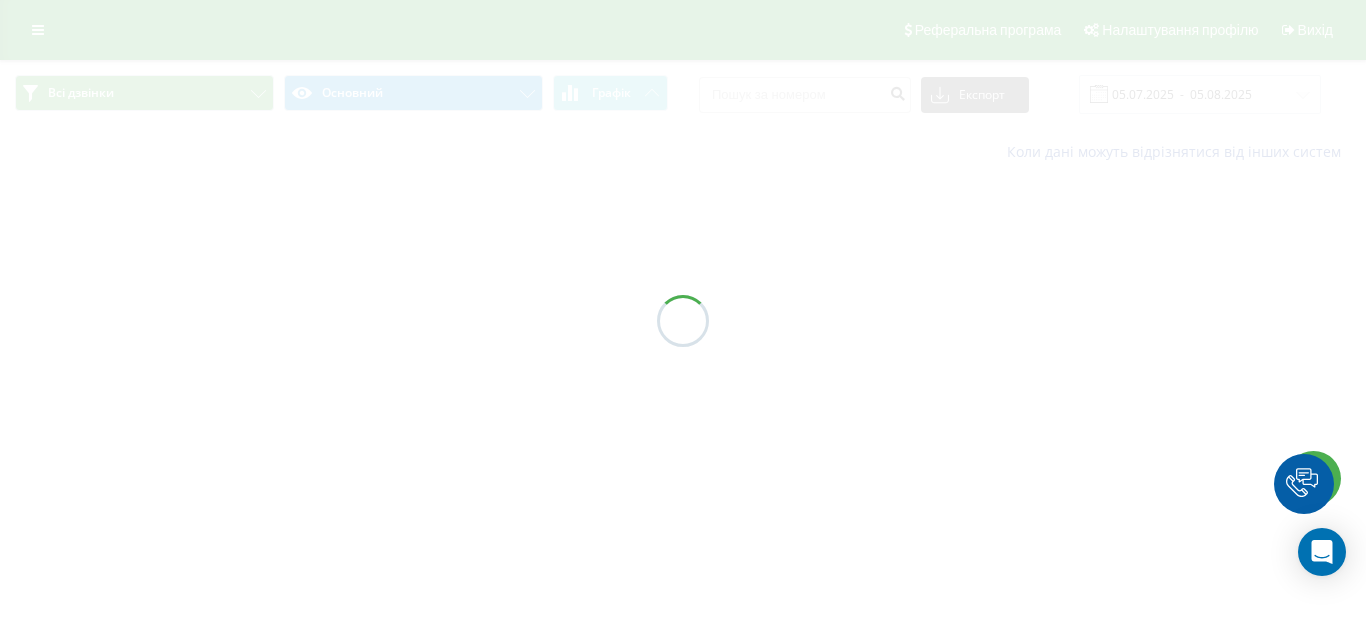 scroll, scrollTop: 0, scrollLeft: 0, axis: both 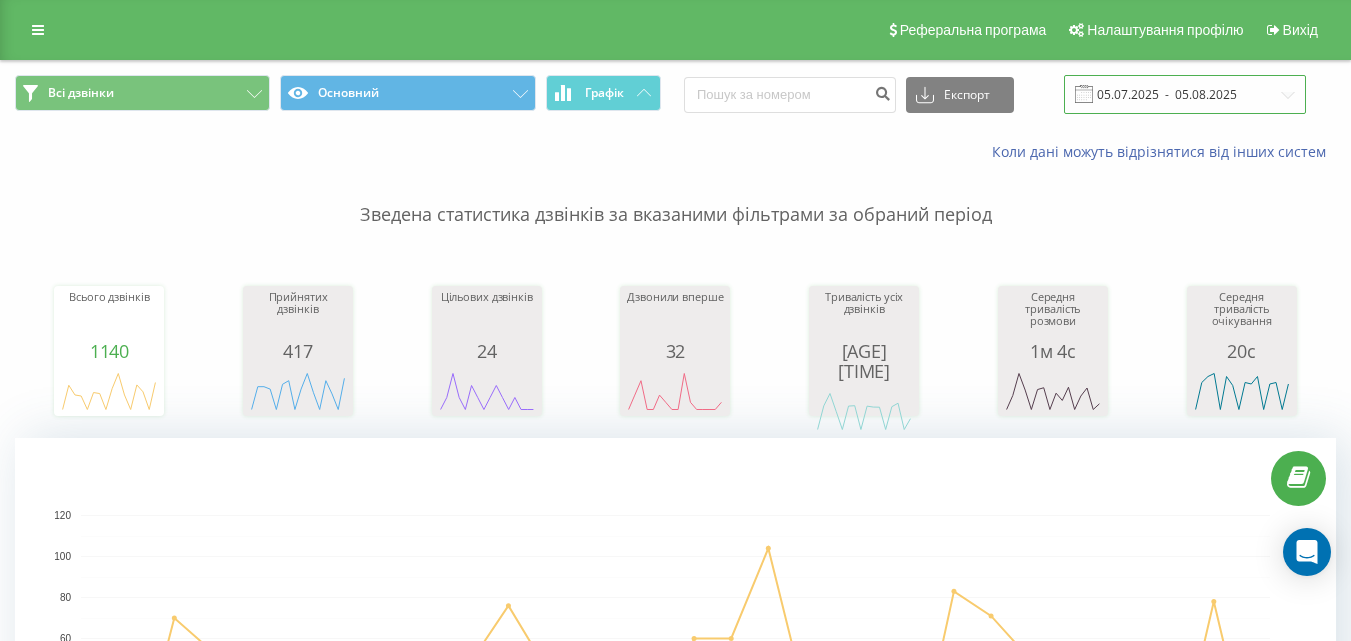 click on "05.07.2025  -  05.08.2025" at bounding box center [1185, 94] 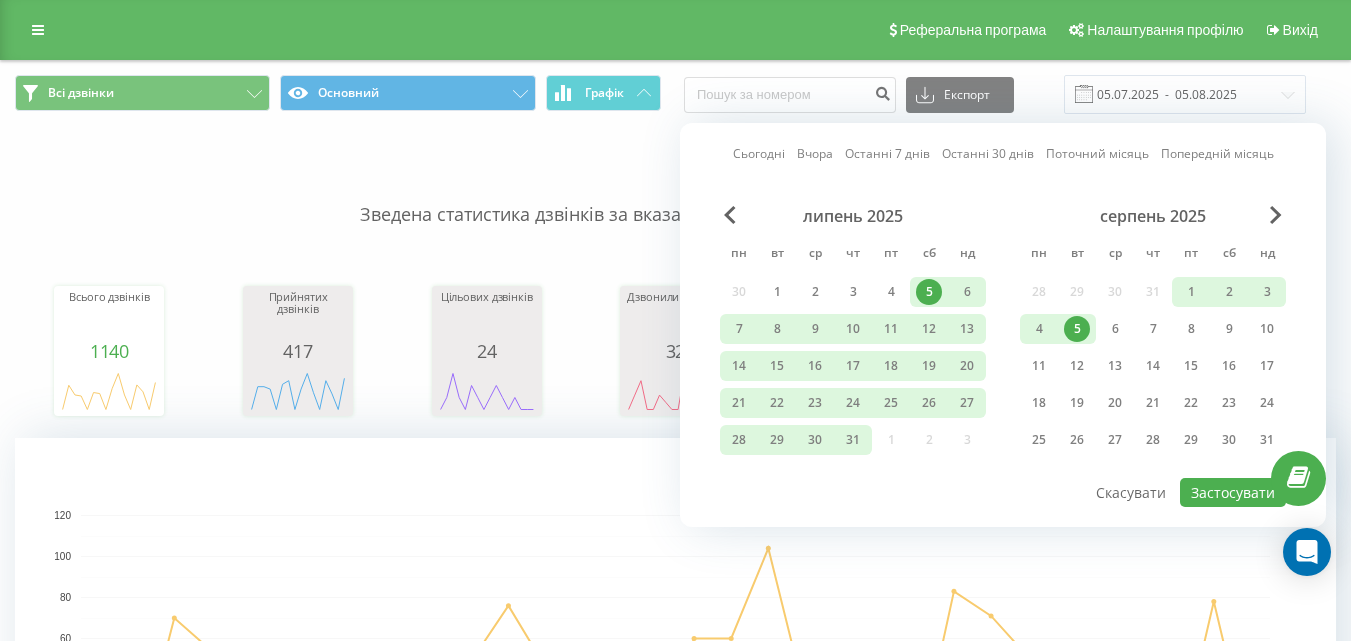 click on "5" at bounding box center [1077, 329] 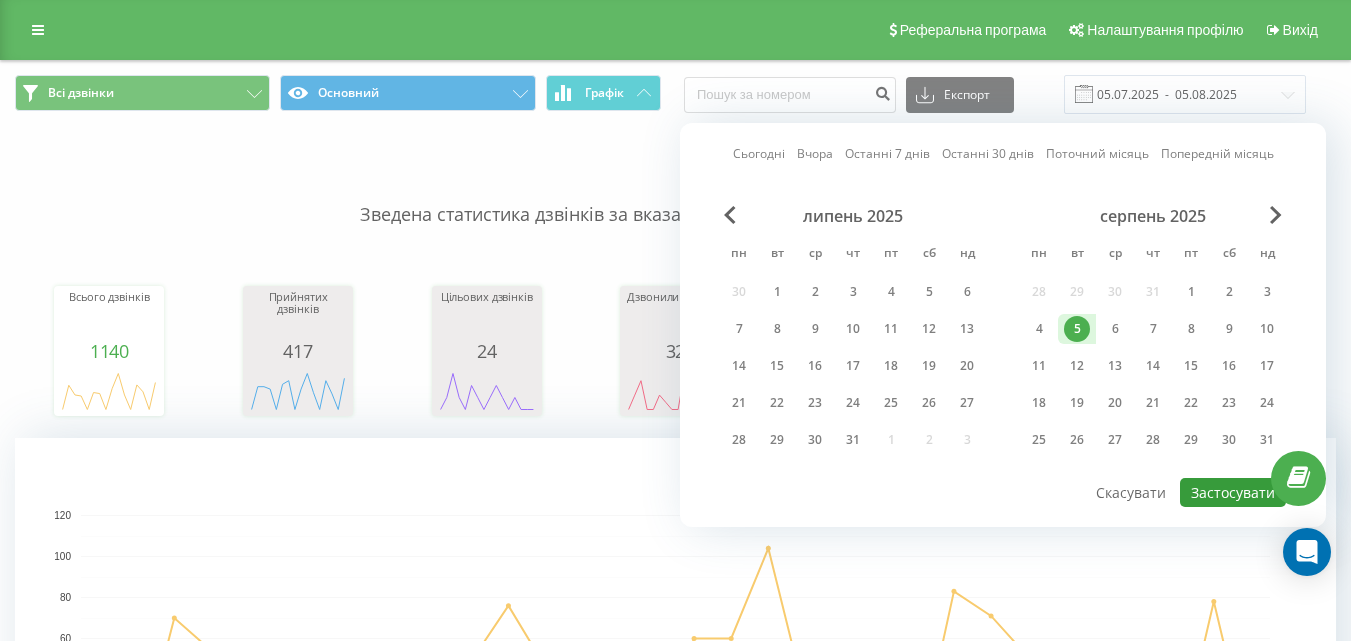click on "Застосувати" at bounding box center (1233, 492) 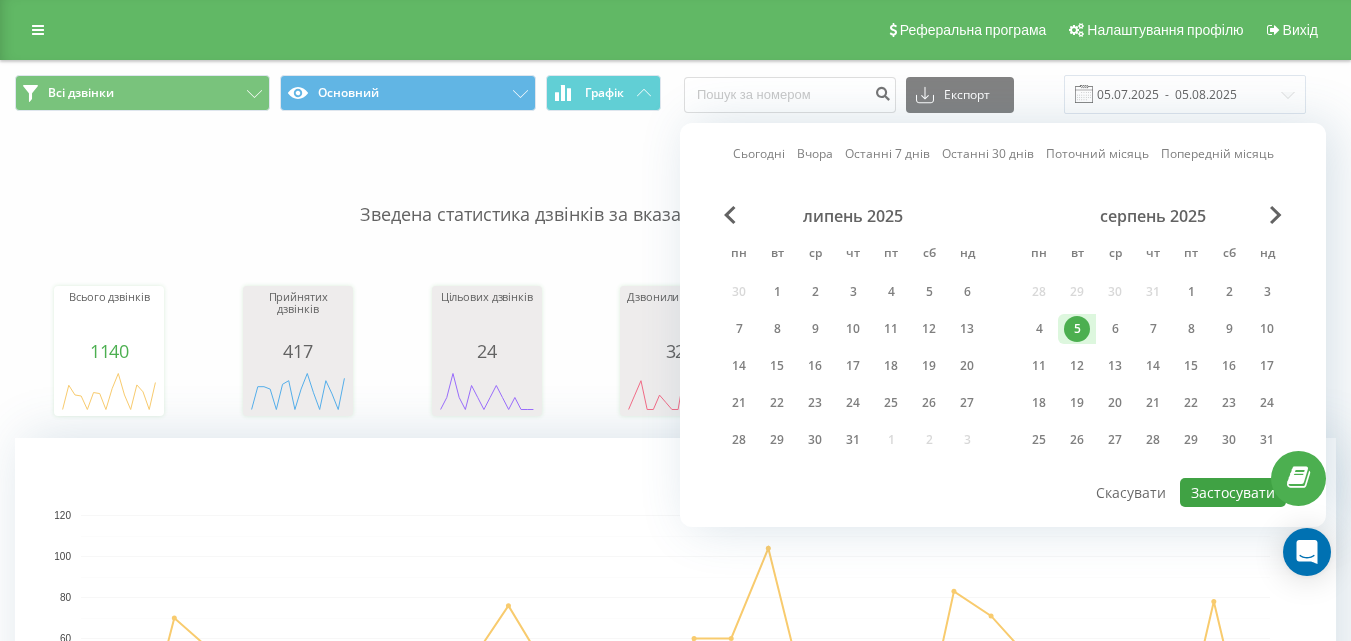 type on "05.08.2025  -  05.08.2025" 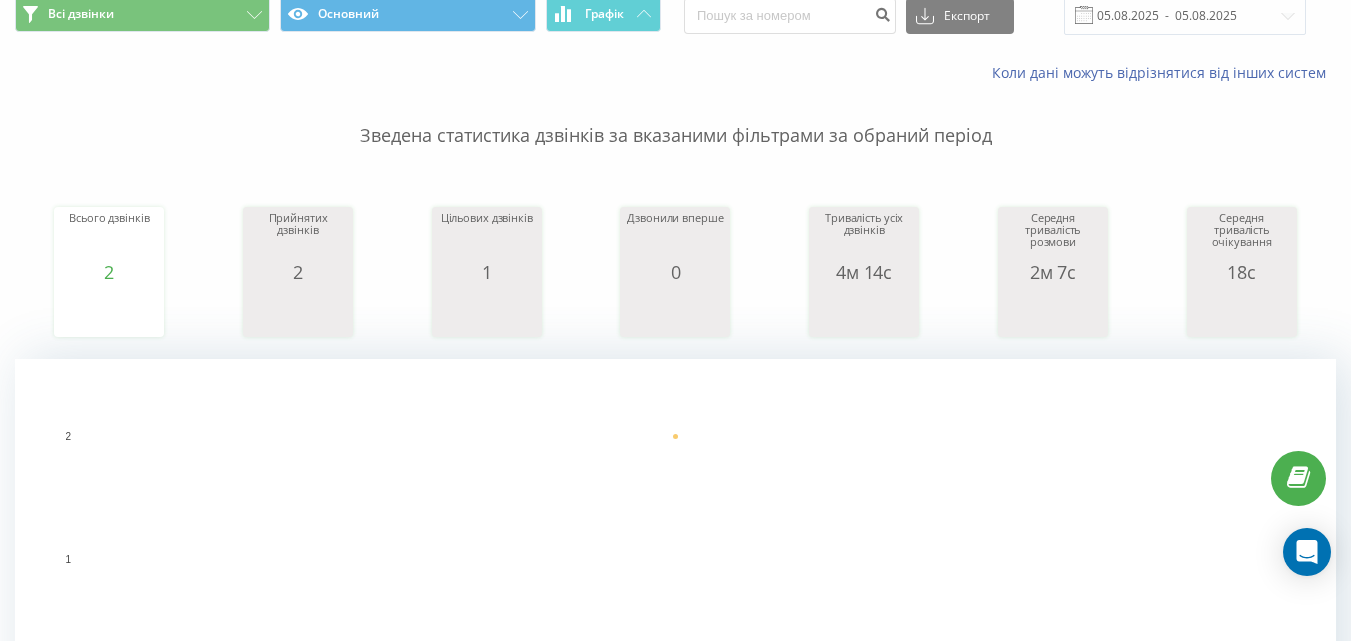 scroll, scrollTop: 0, scrollLeft: 0, axis: both 